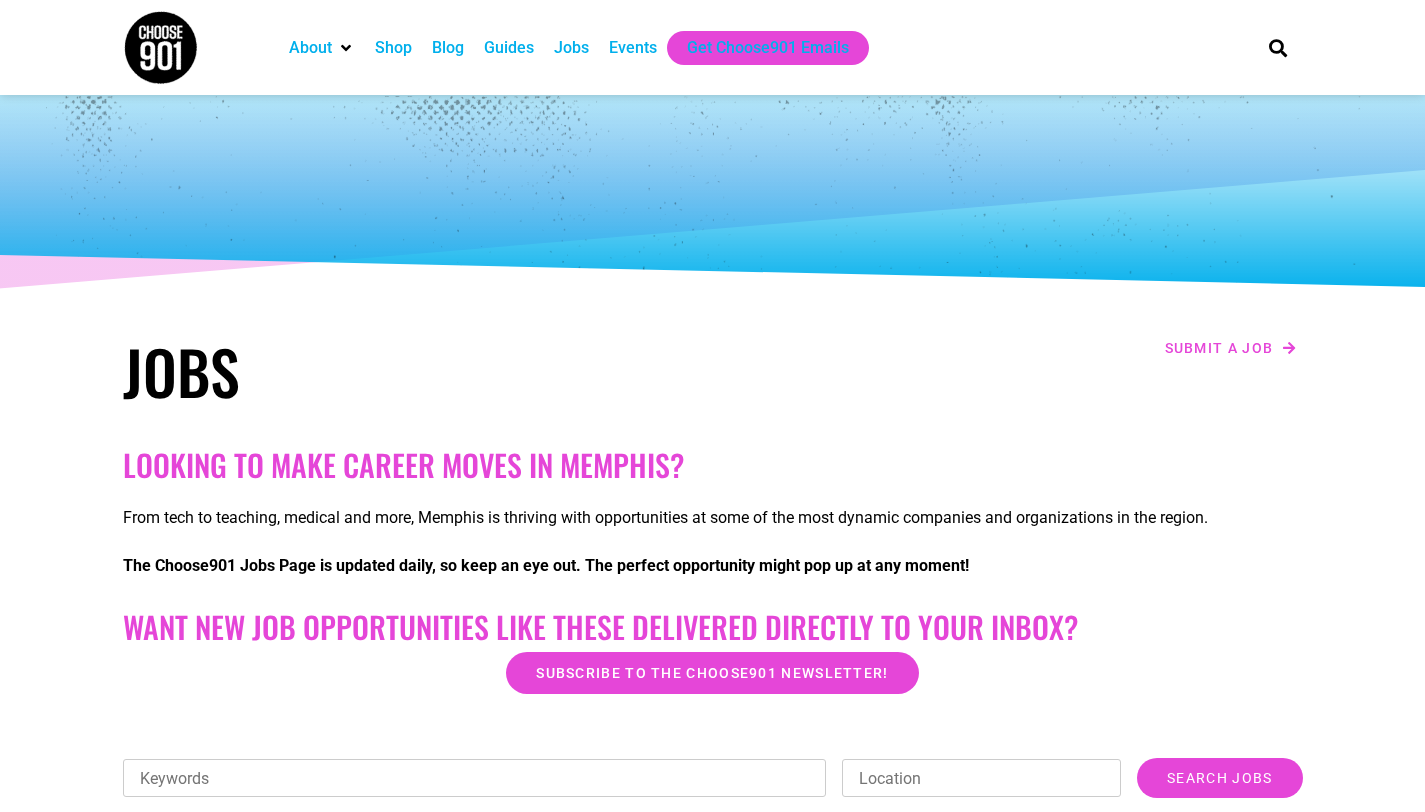 scroll, scrollTop: 0, scrollLeft: 0, axis: both 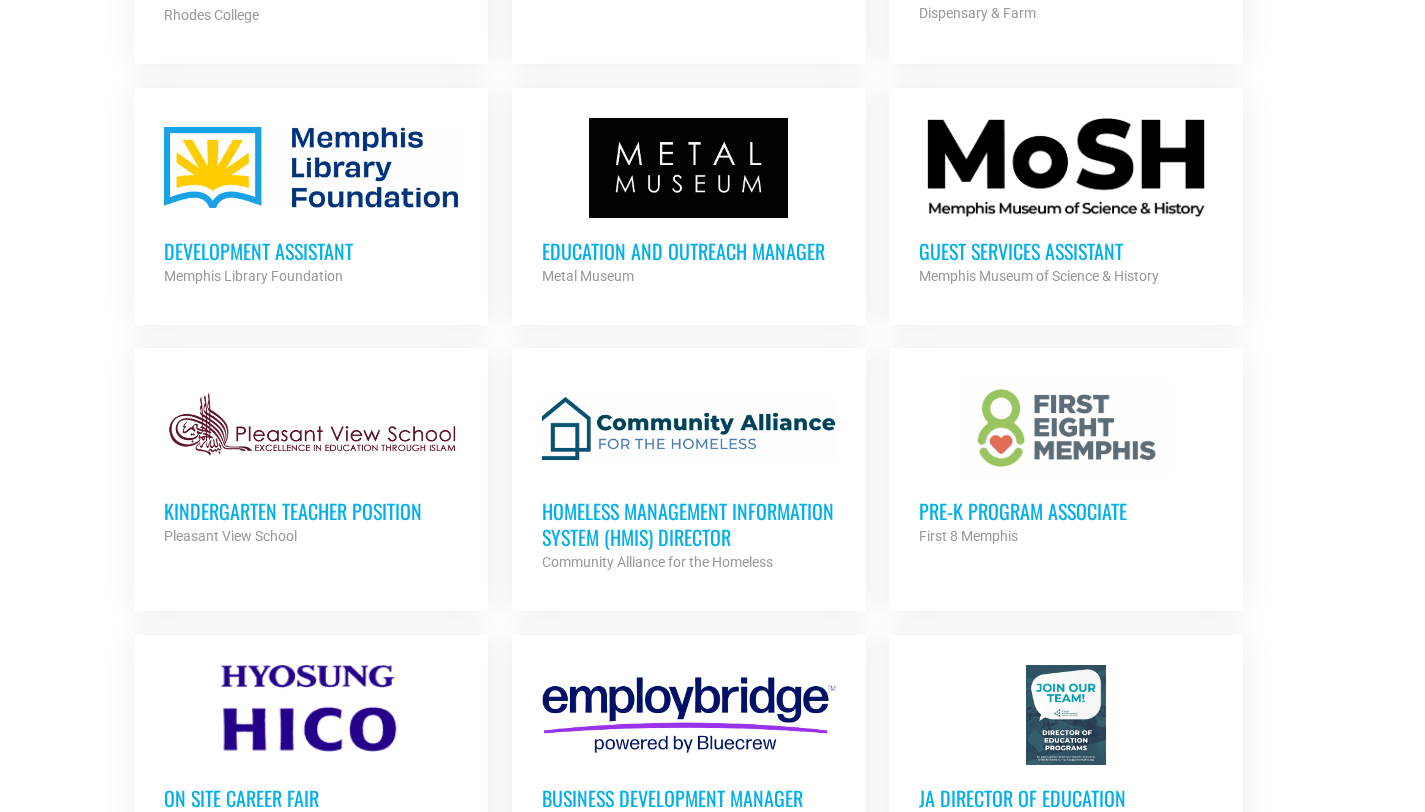 click on "Development Assistant" at bounding box center (311, 251) 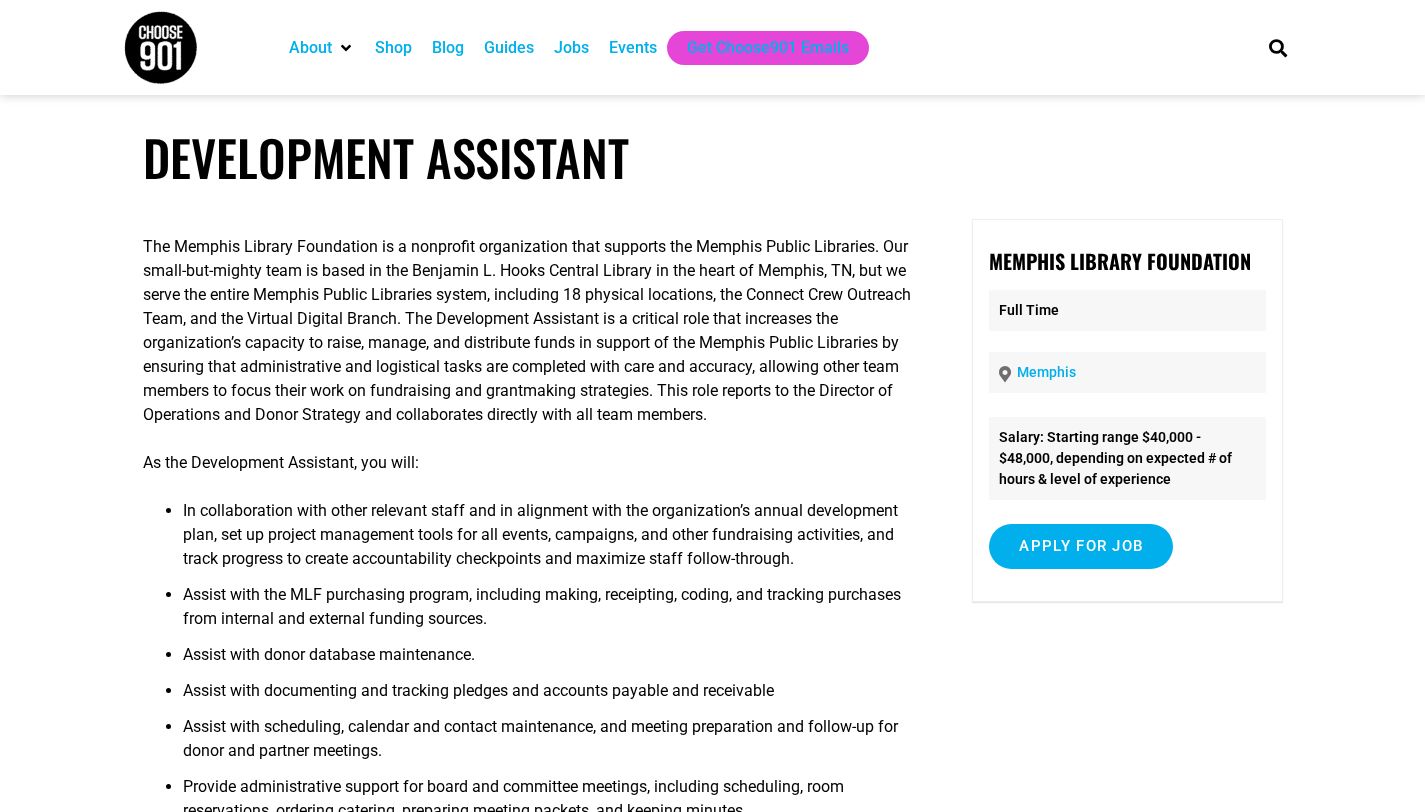 scroll, scrollTop: 0, scrollLeft: 0, axis: both 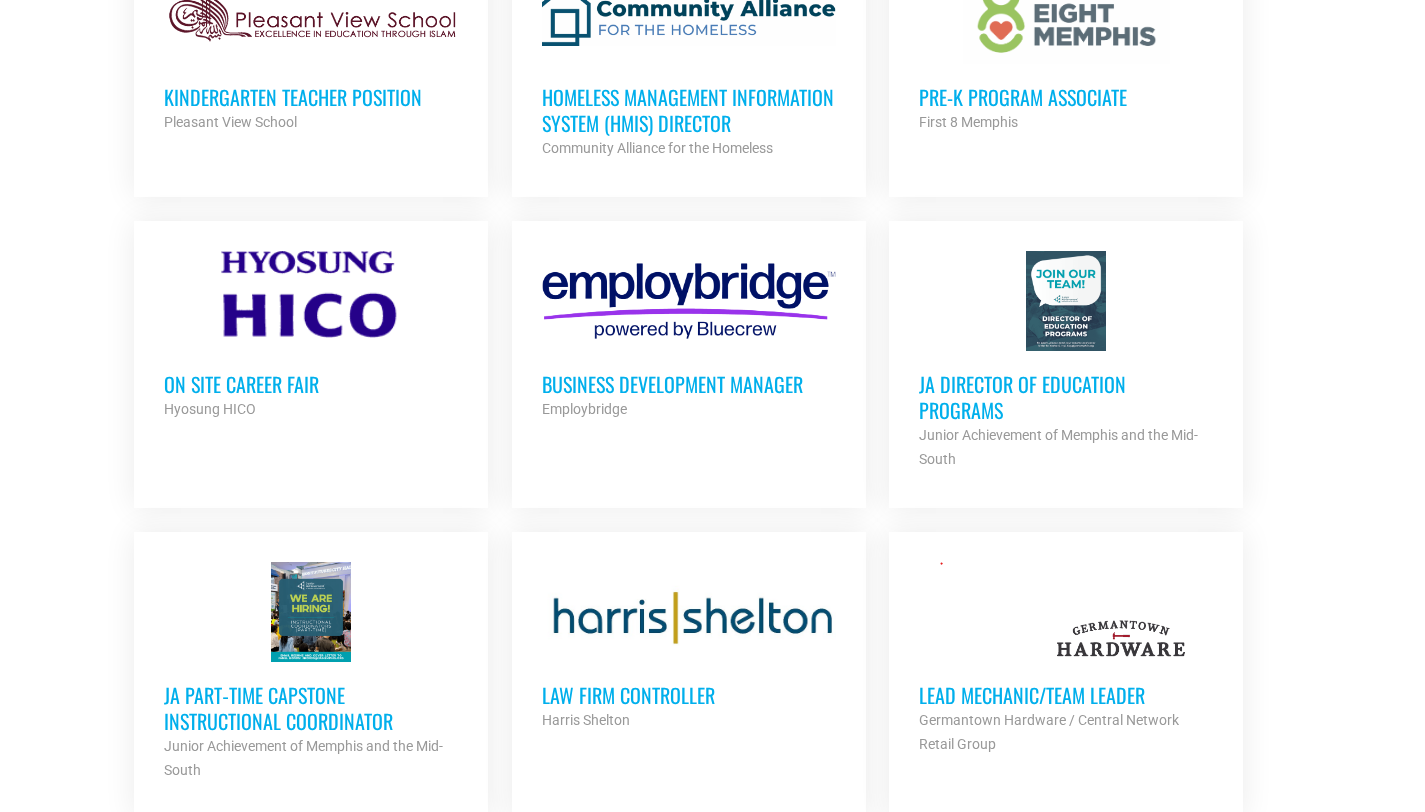 click on "On Site Career Fair" at bounding box center (311, 384) 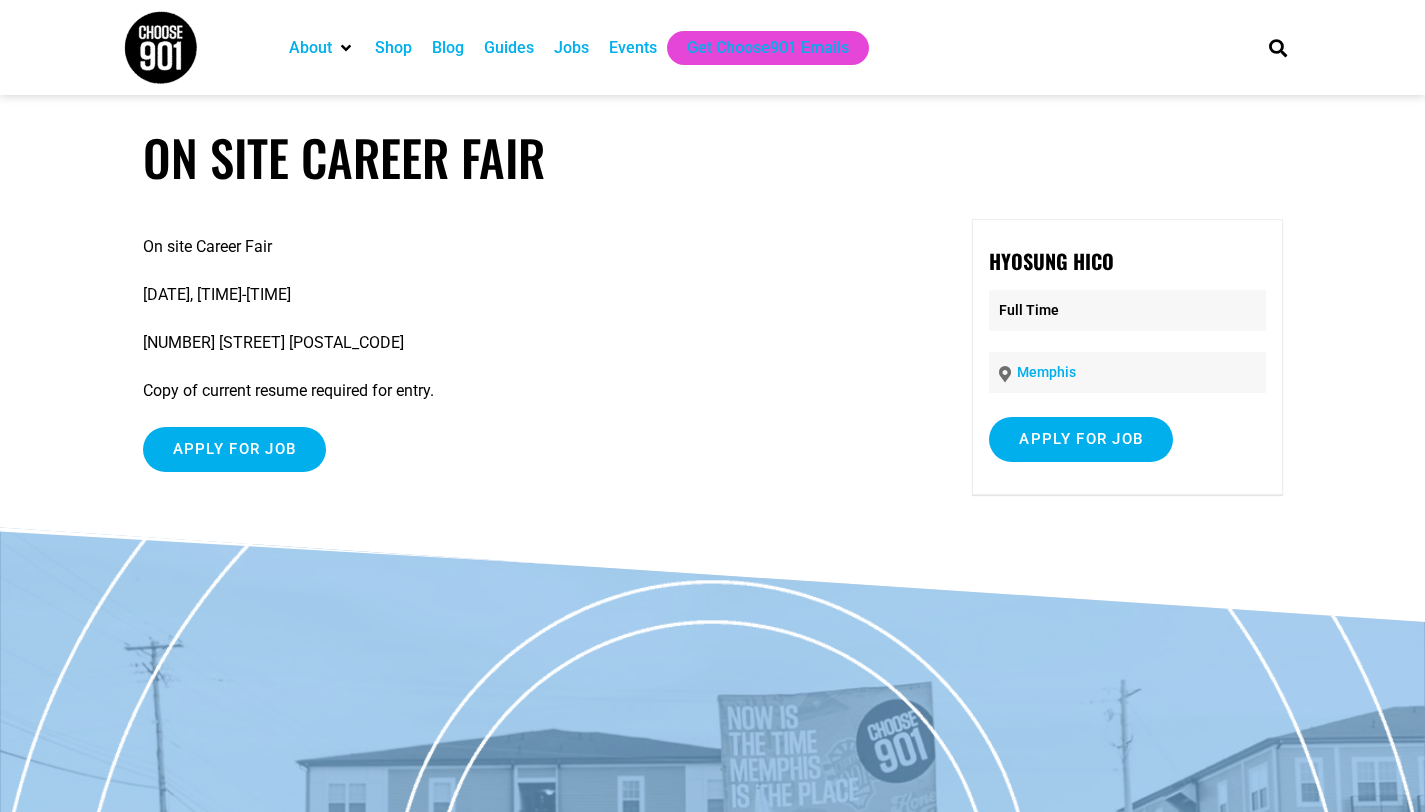 scroll, scrollTop: 0, scrollLeft: 0, axis: both 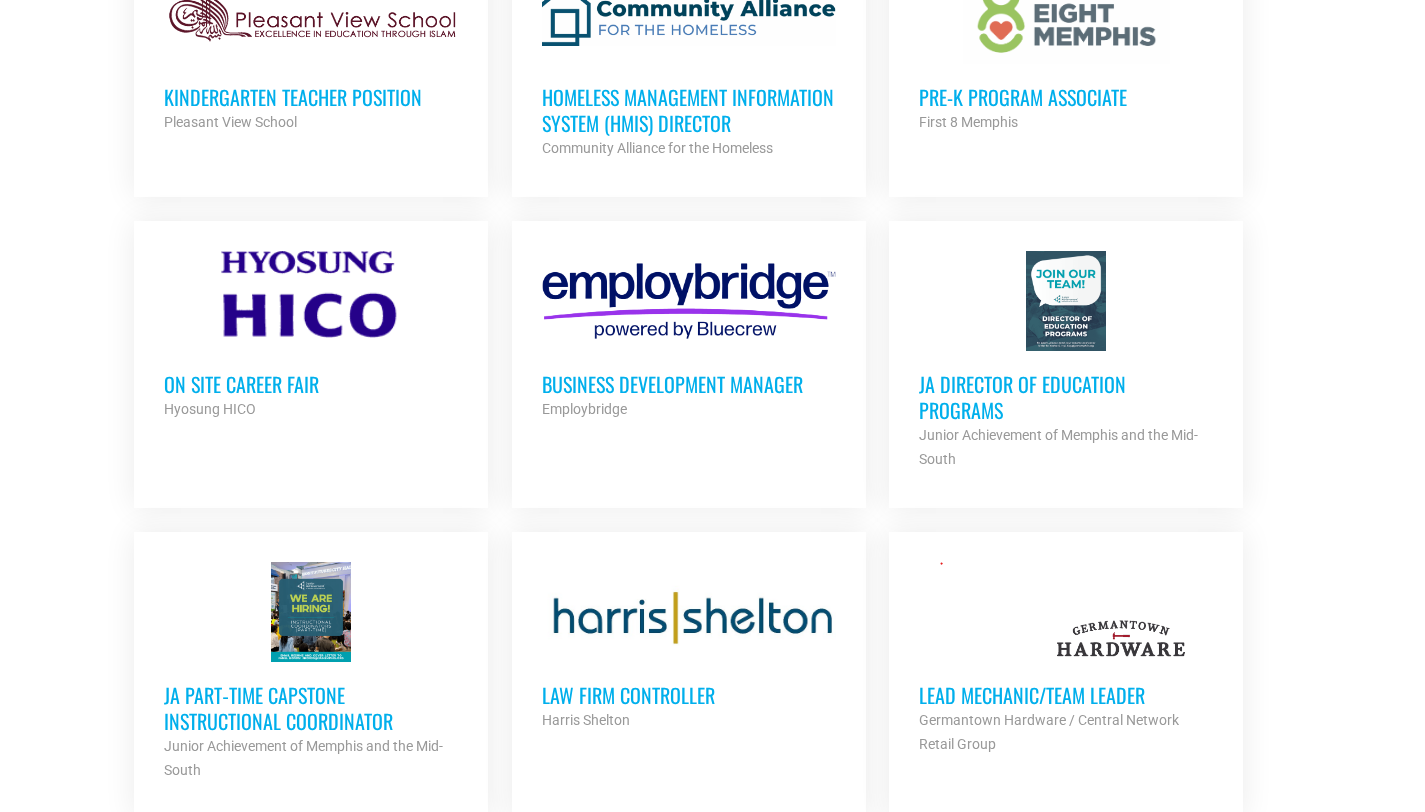click on "On Site Career Fair" at bounding box center [311, 384] 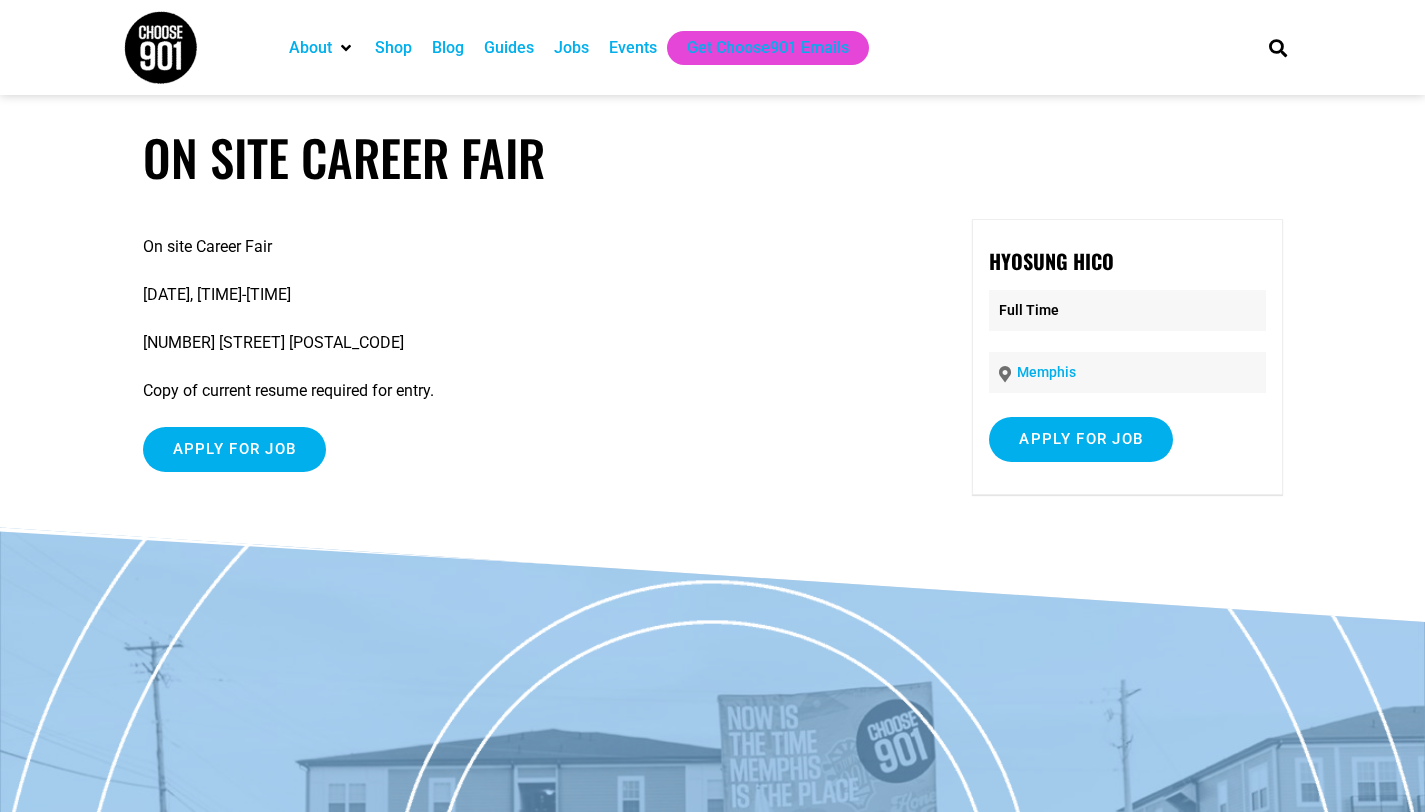 scroll, scrollTop: 0, scrollLeft: 0, axis: both 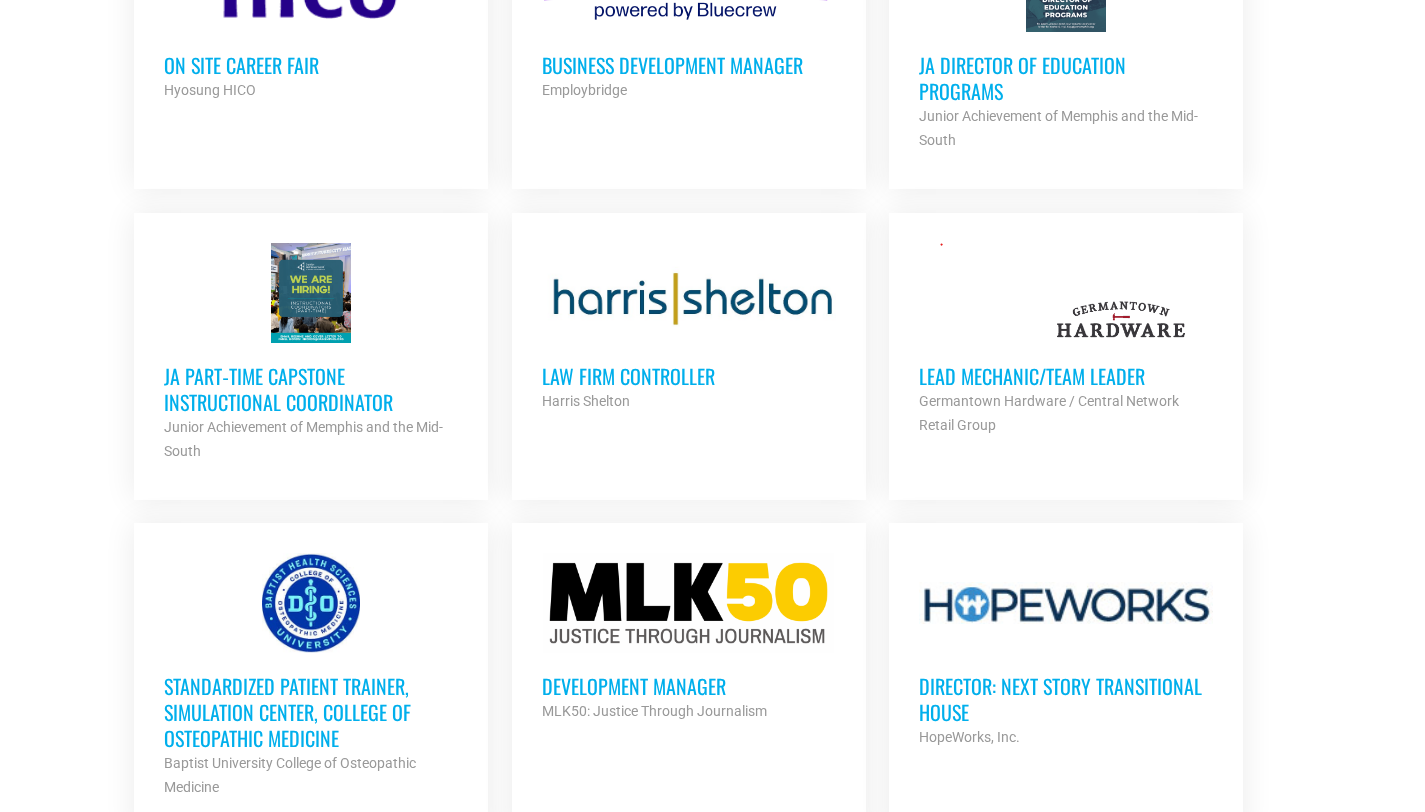 click on "JA Part‐time Capstone Instructional Coordinator" at bounding box center [311, 389] 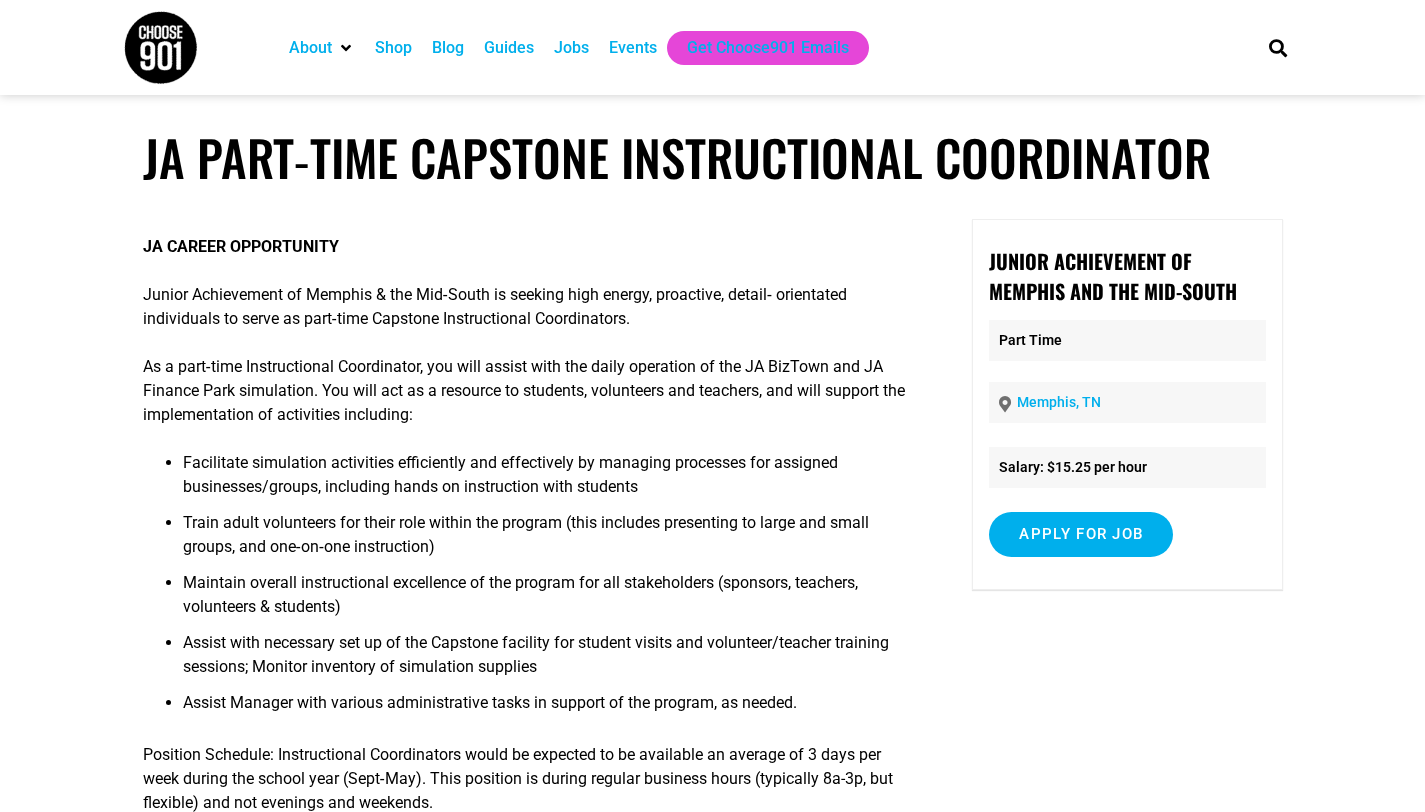 scroll, scrollTop: 0, scrollLeft: 0, axis: both 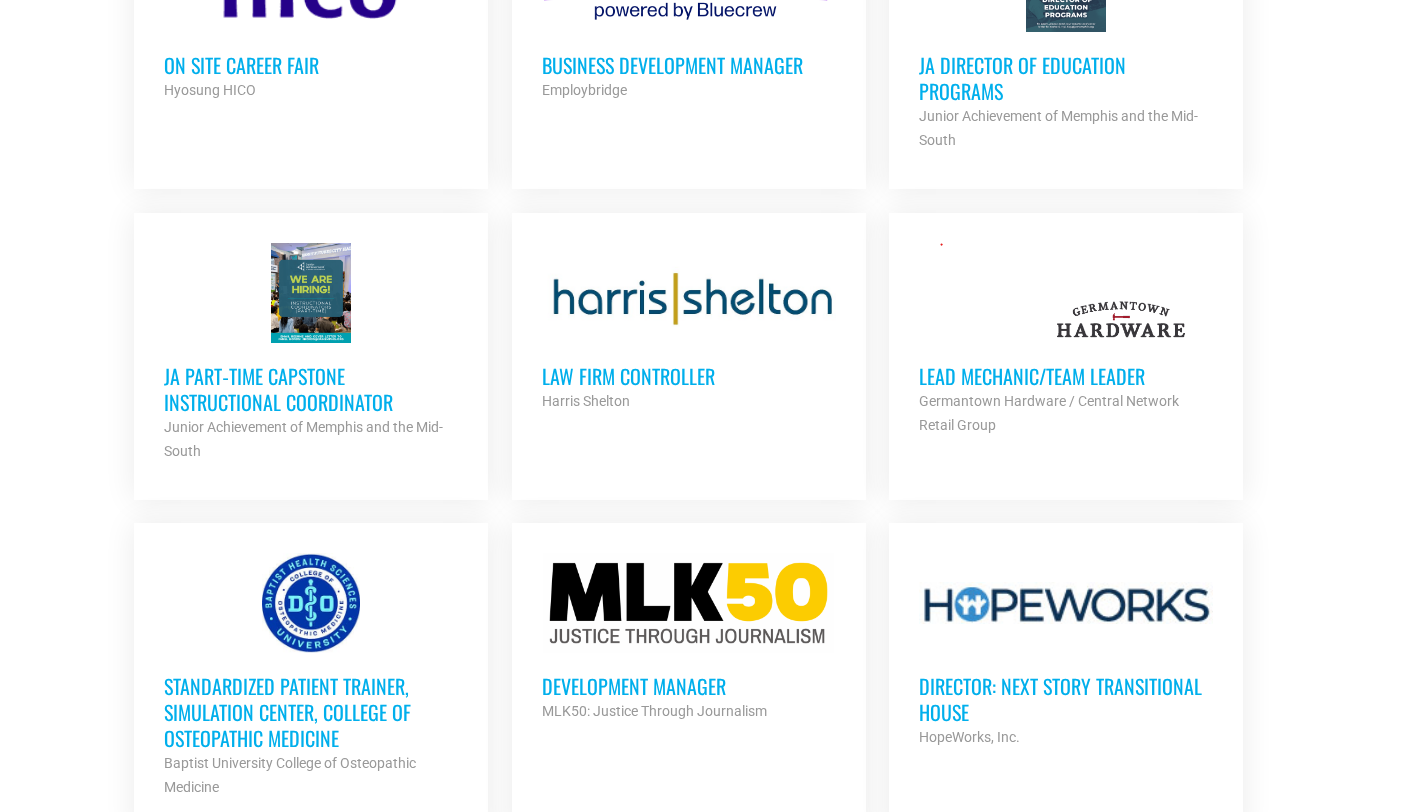 drag, startPoint x: 1423, startPoint y: 478, endPoint x: 1416, endPoint y: 523, distance: 45.54119 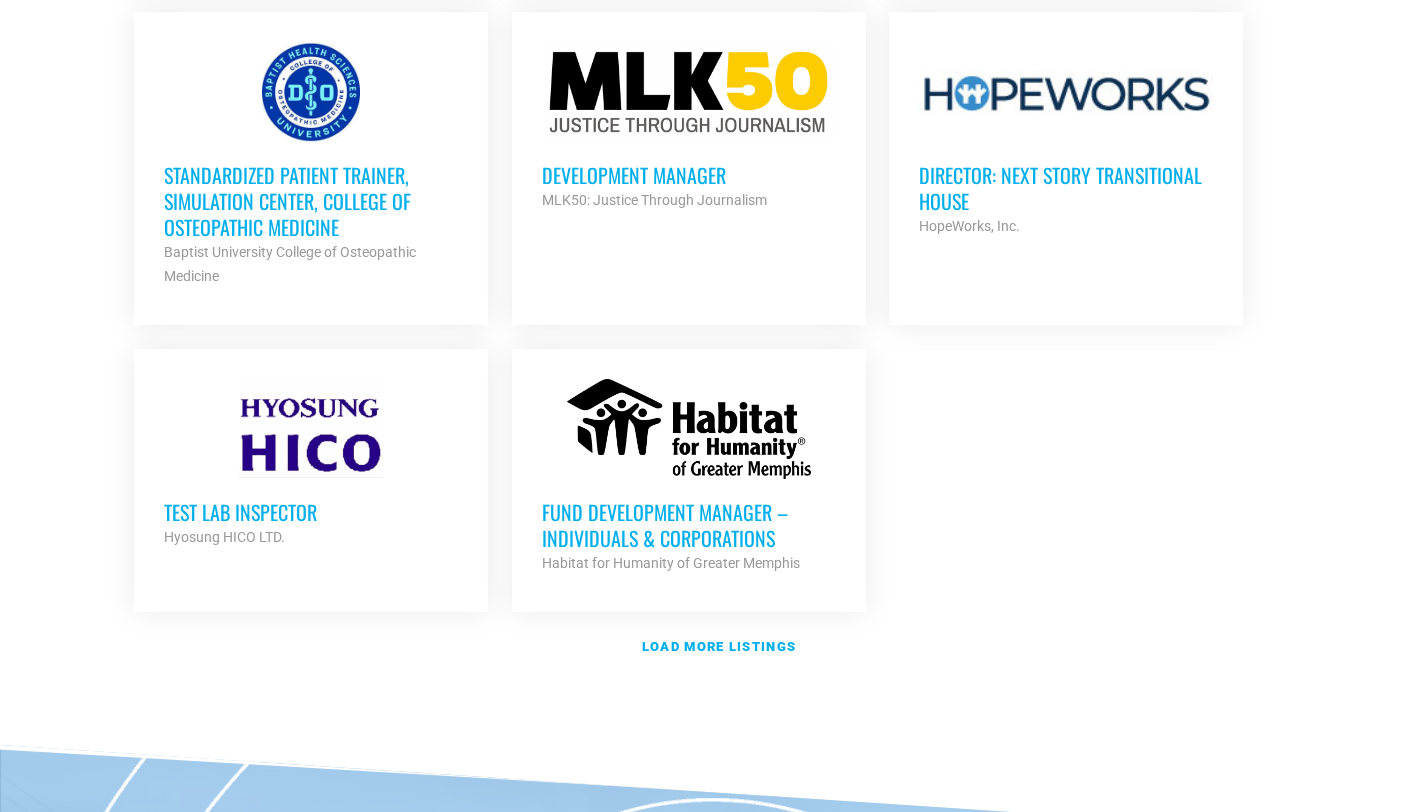scroll, scrollTop: 2370, scrollLeft: 0, axis: vertical 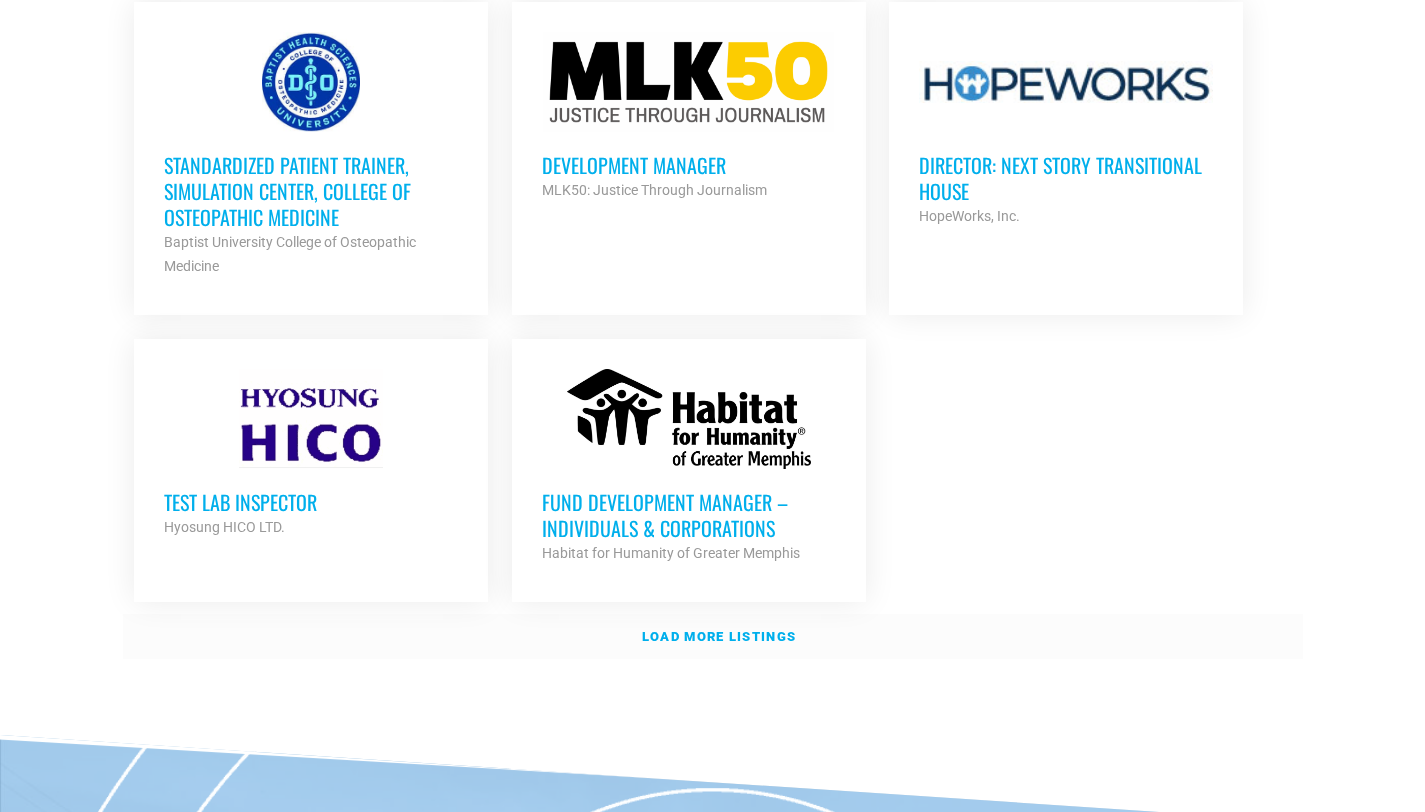 click on "Load more listings" at bounding box center (719, 636) 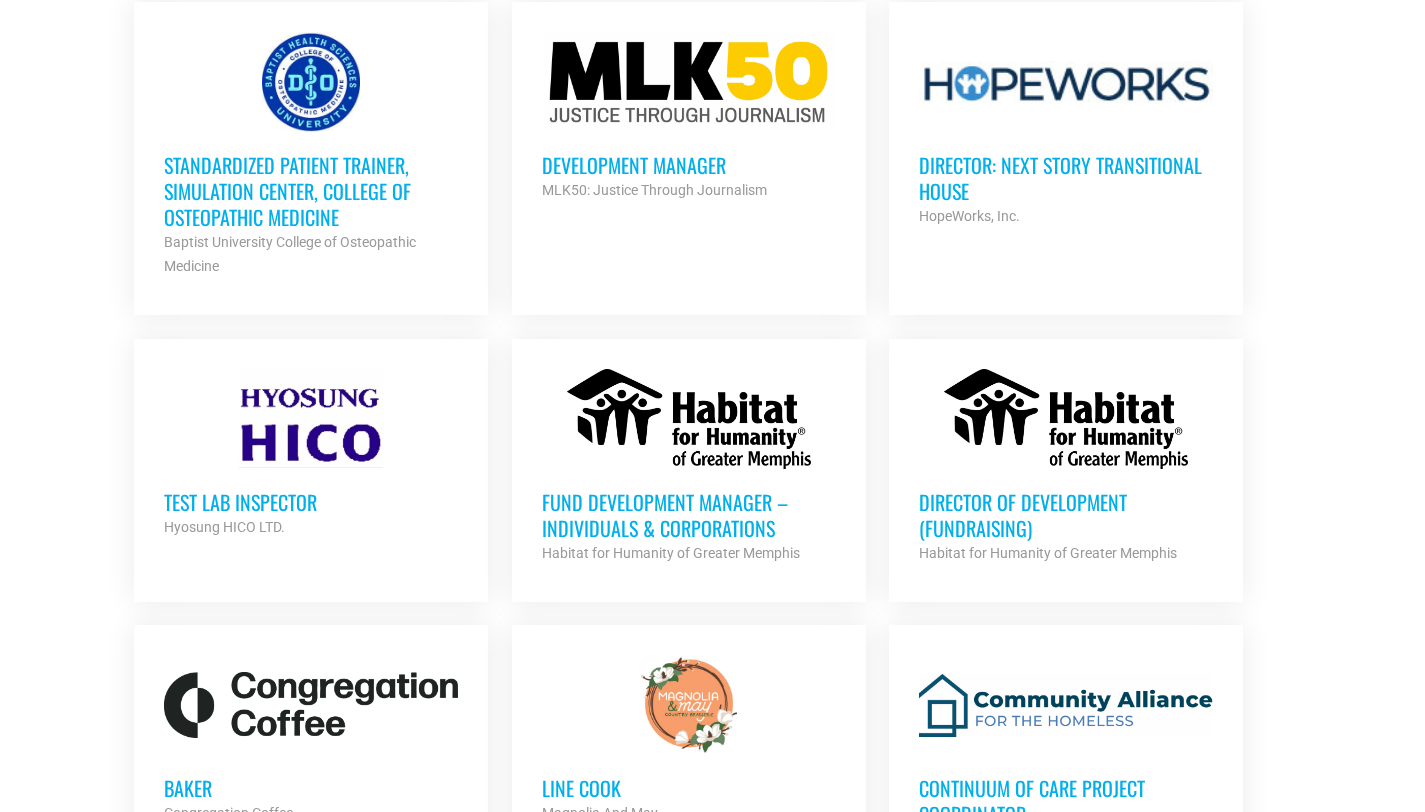 click at bounding box center [311, 419] 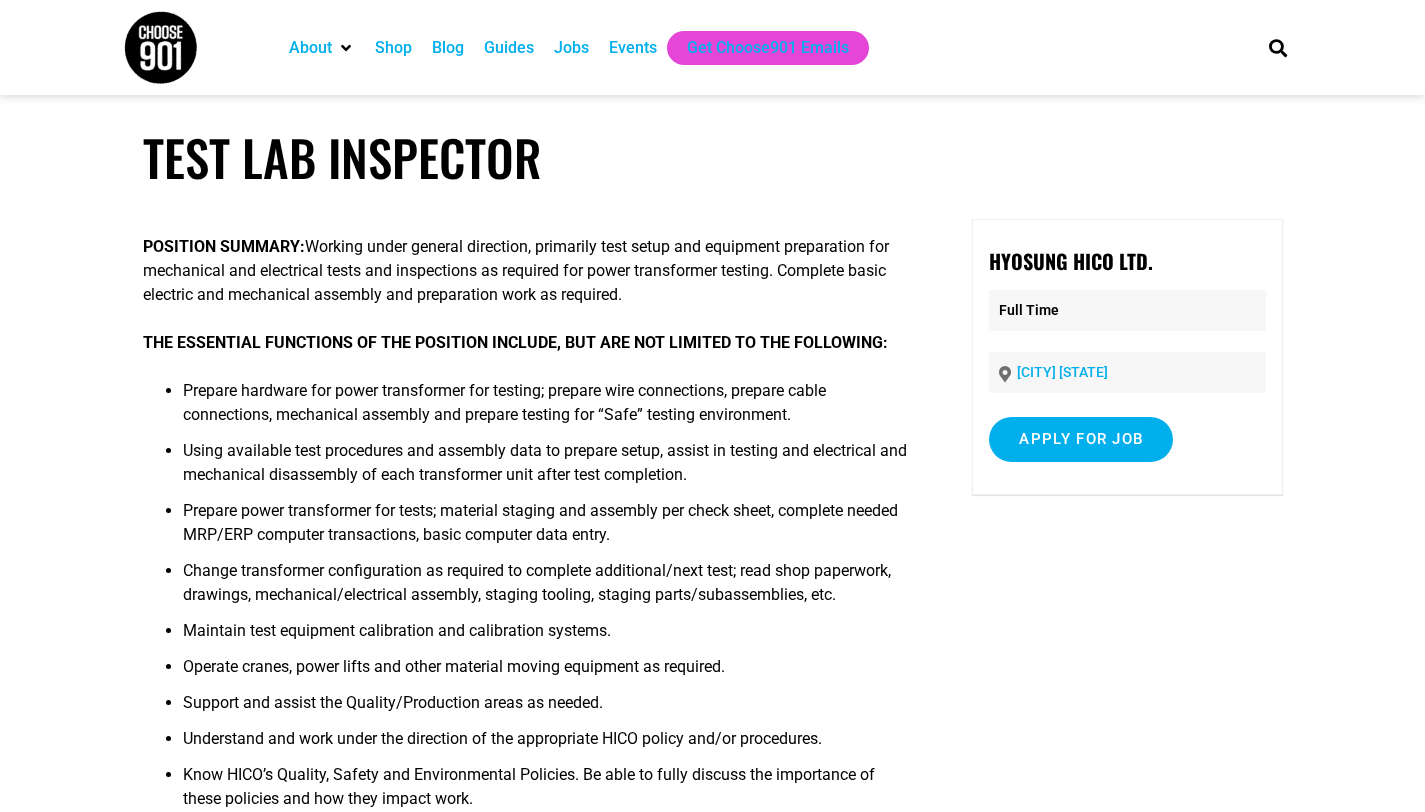 scroll, scrollTop: 0, scrollLeft: 0, axis: both 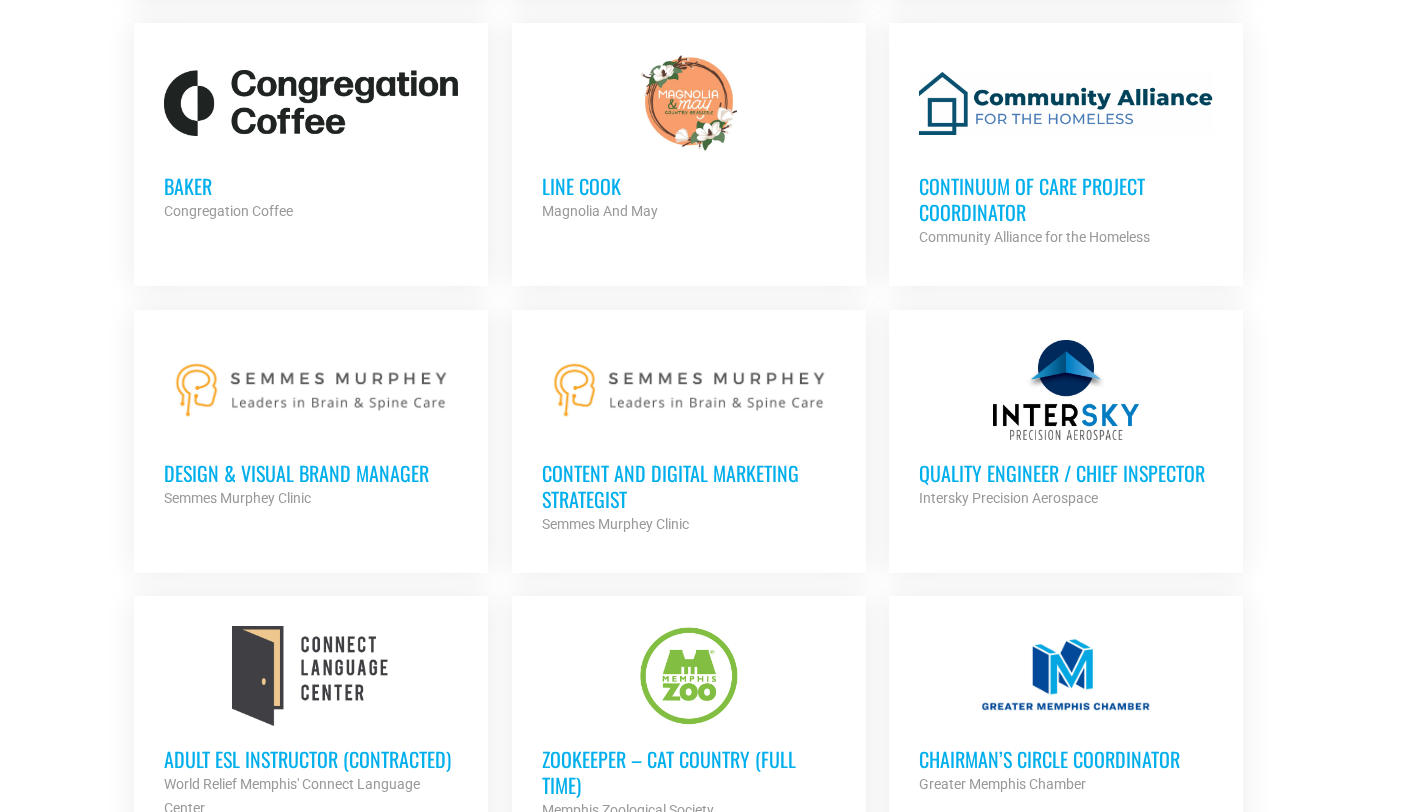 click on "Continuum of Care Project Coordinator" at bounding box center [1066, 199] 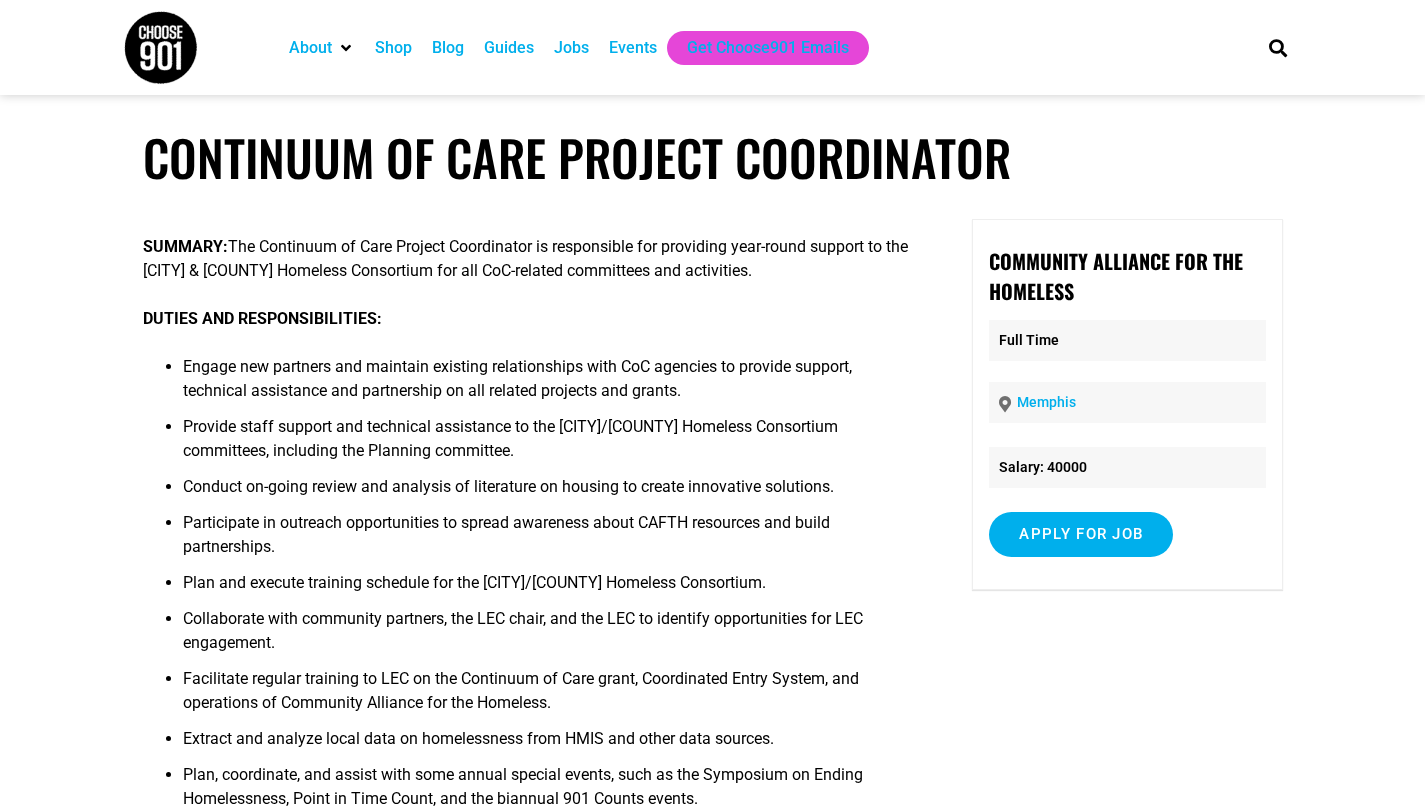 scroll, scrollTop: 0, scrollLeft: 0, axis: both 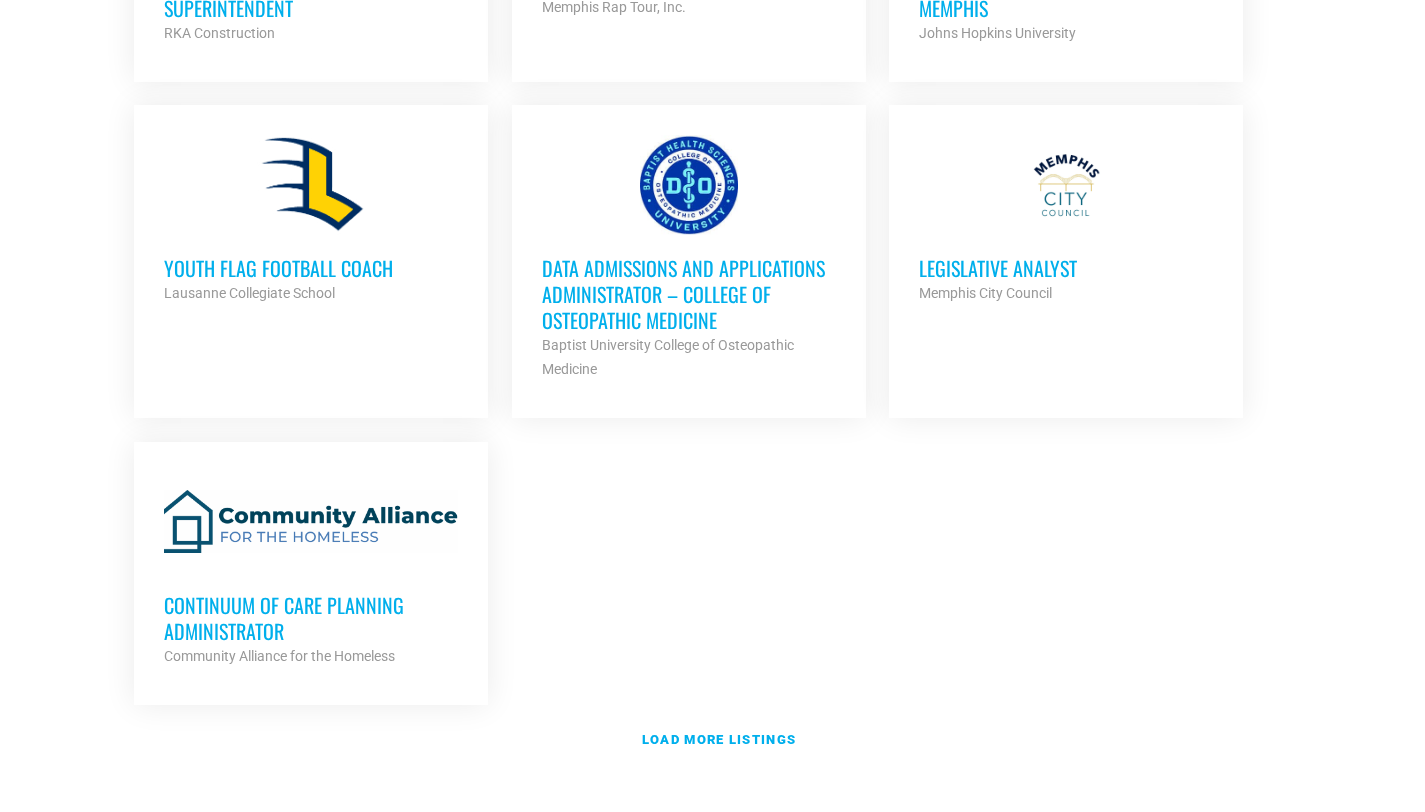 click on "Data Admissions and Applications Administrator – College of Osteopathic Medicine" at bounding box center (689, 294) 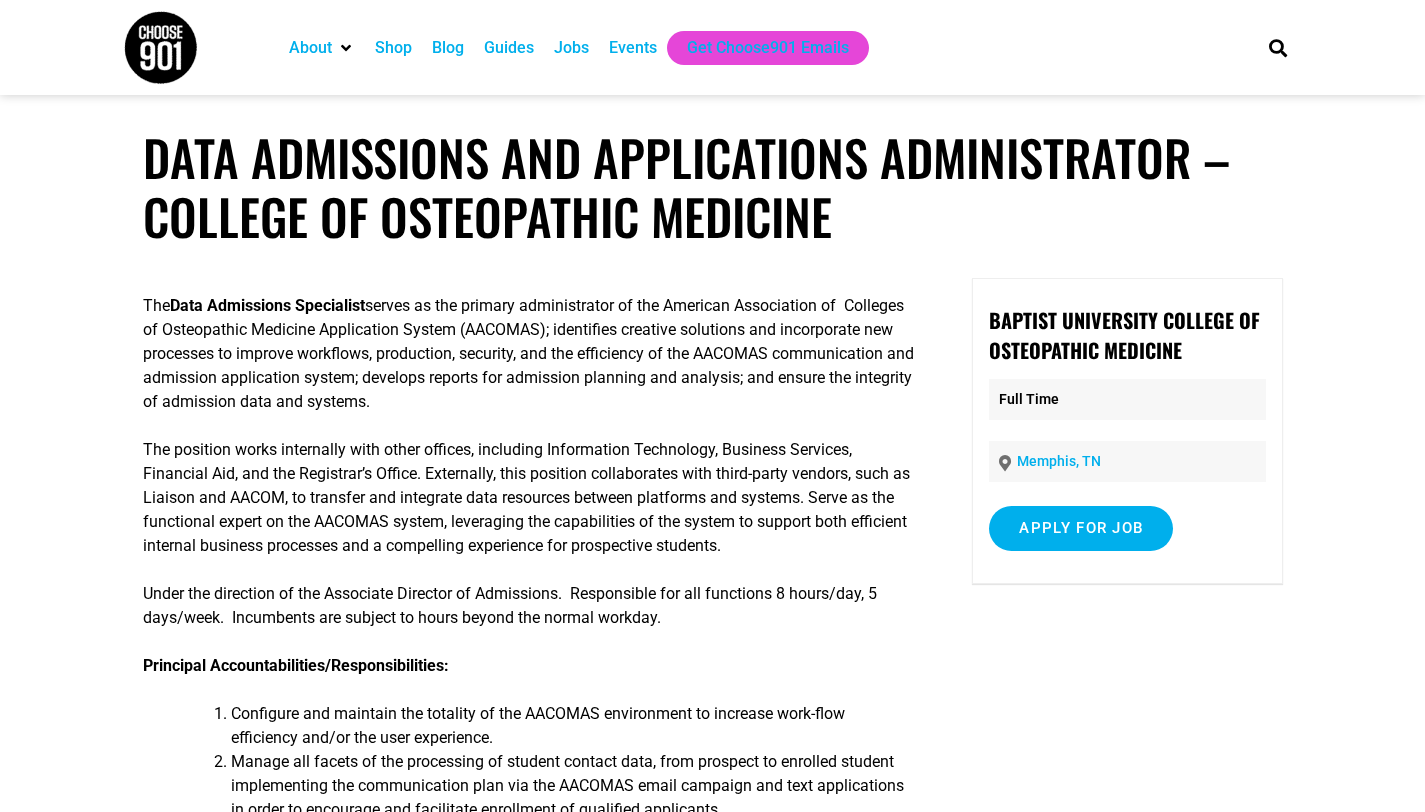 scroll, scrollTop: 0, scrollLeft: 0, axis: both 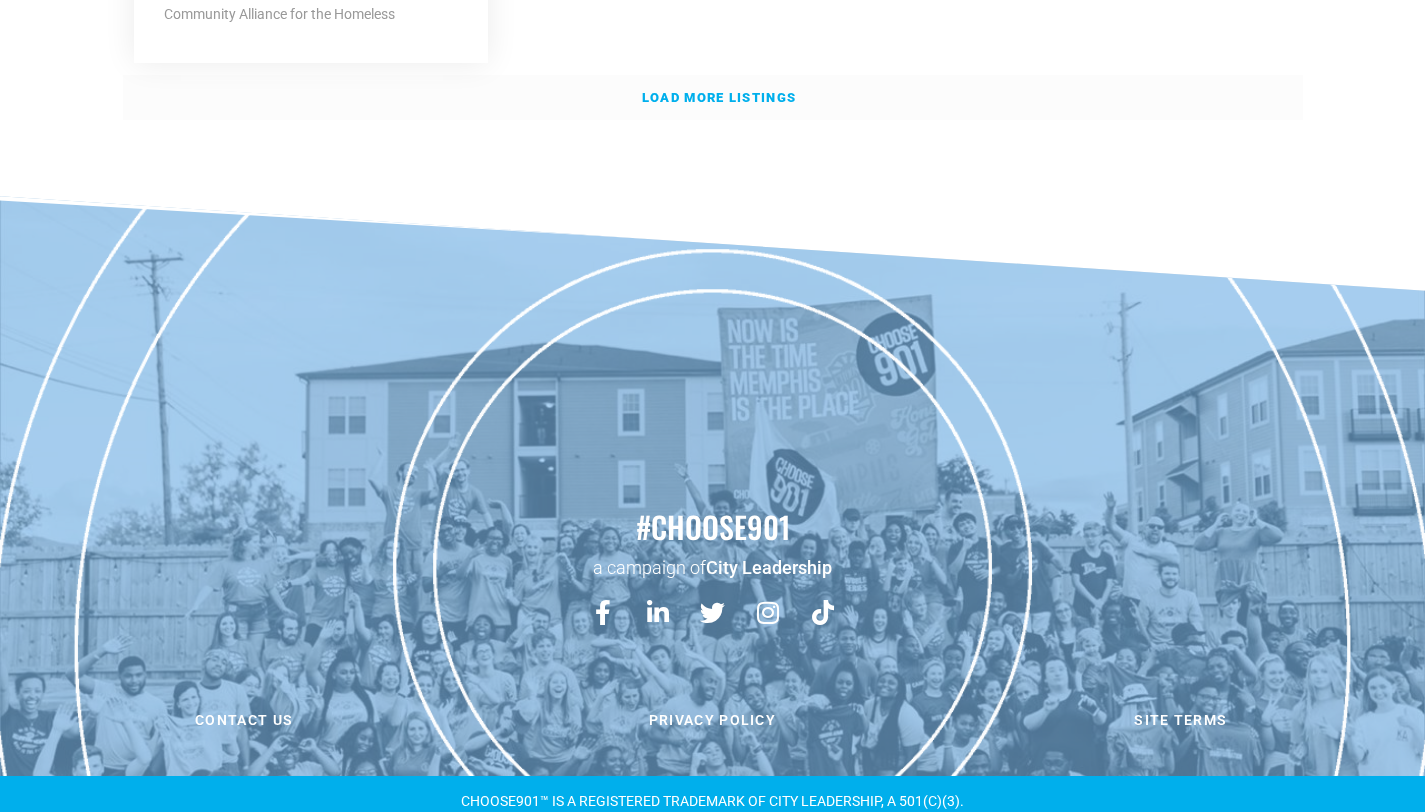 click on "Load more listings" at bounding box center [713, 98] 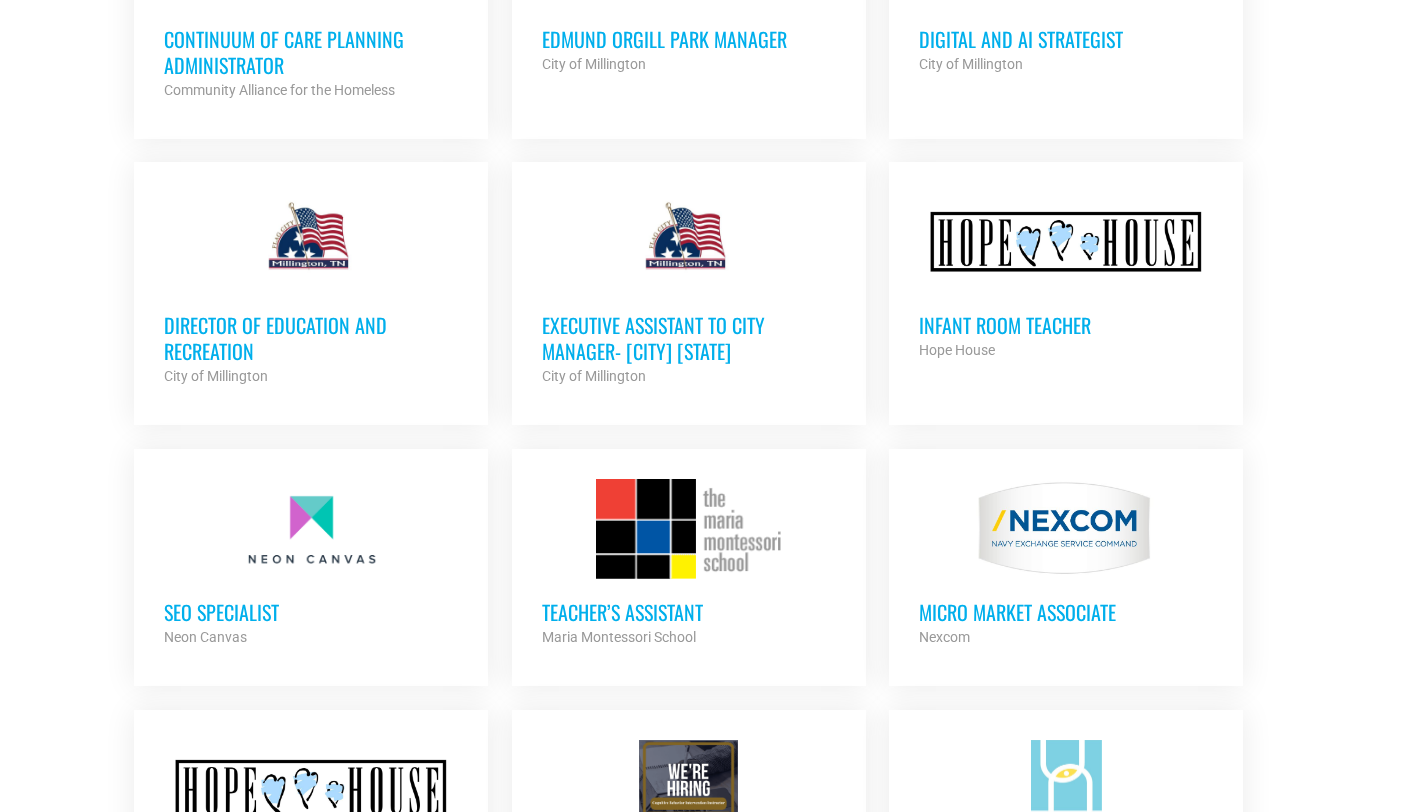 scroll, scrollTop: 4866, scrollLeft: 0, axis: vertical 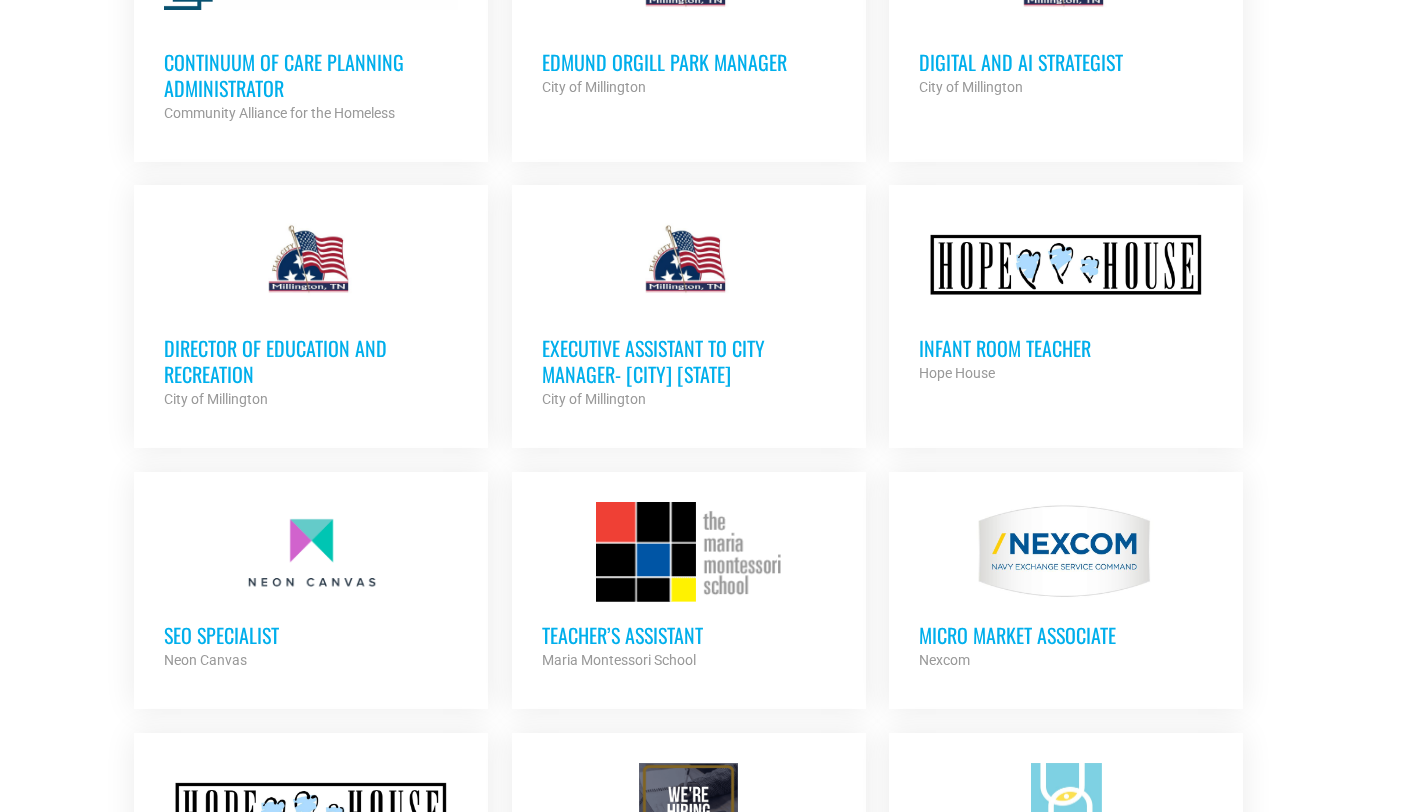 click on "Director of Education and Recreation" at bounding box center [311, 361] 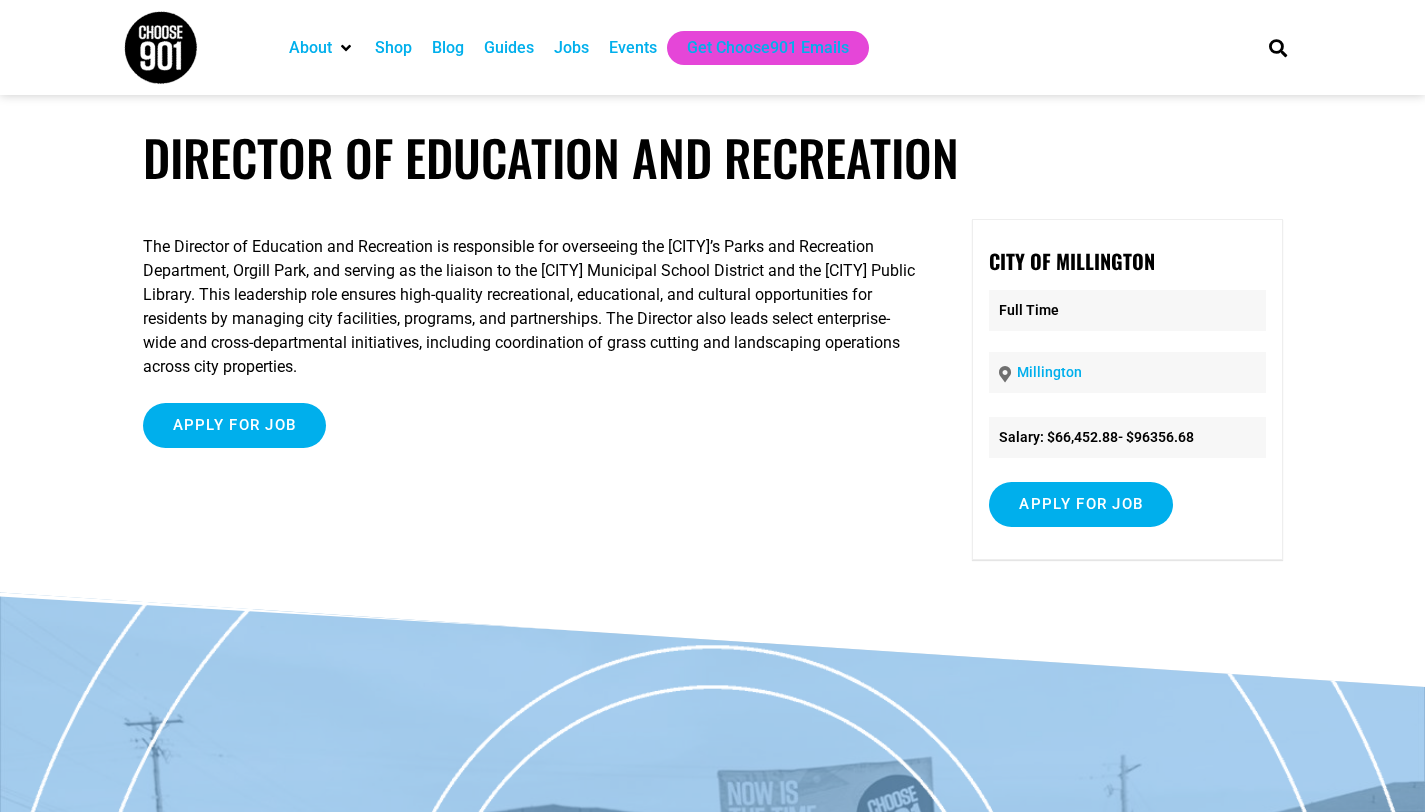 scroll, scrollTop: 0, scrollLeft: 0, axis: both 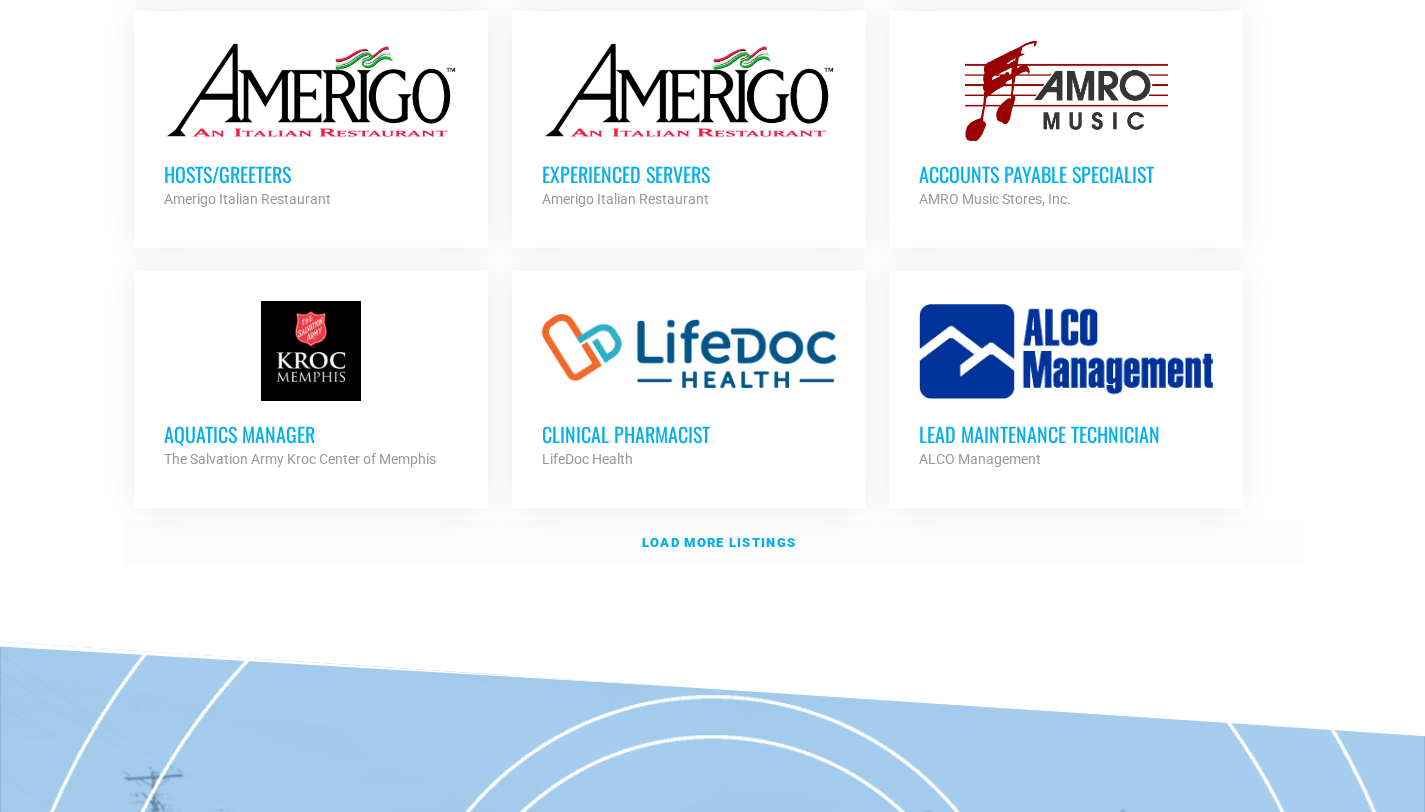 click on "Load more listings" at bounding box center [719, 542] 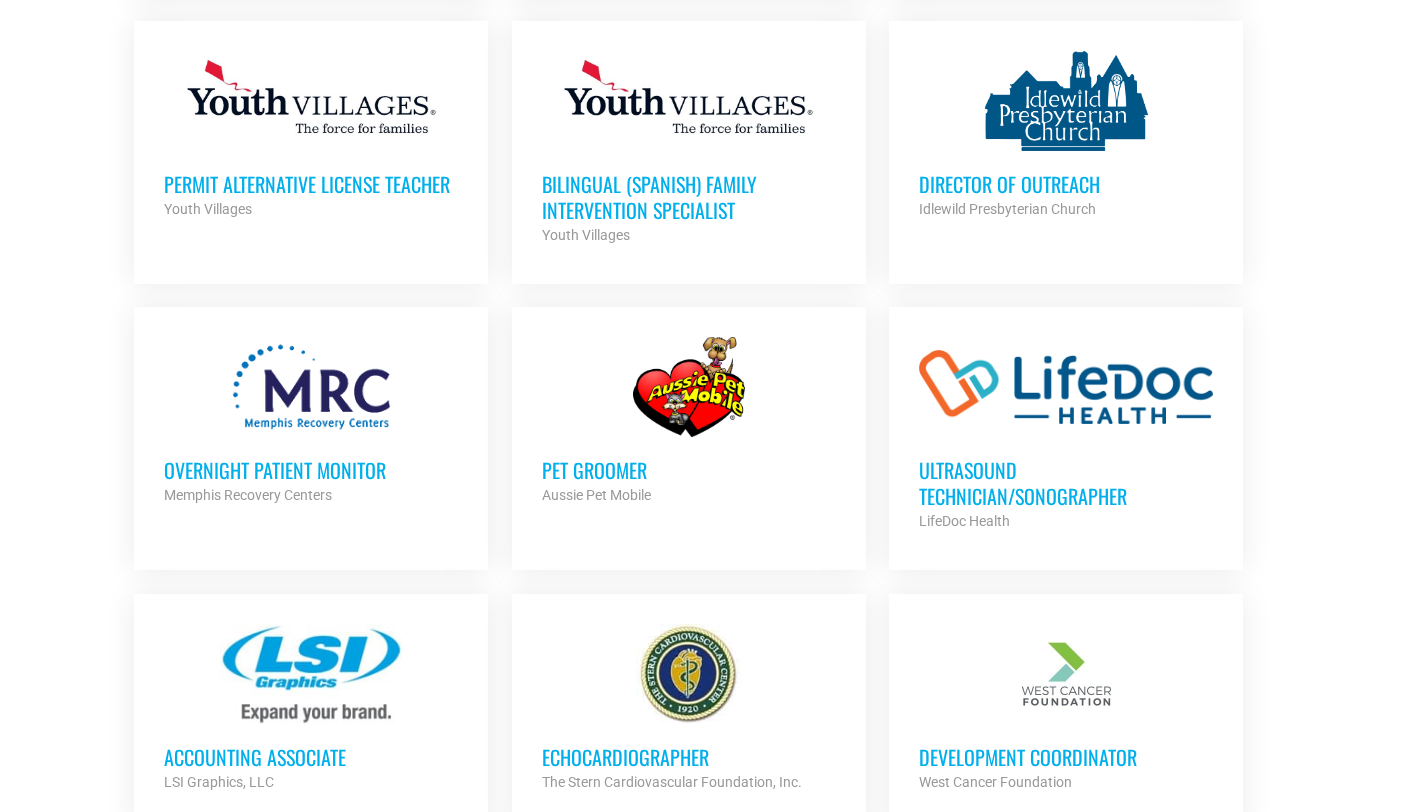 scroll, scrollTop: 6915, scrollLeft: 0, axis: vertical 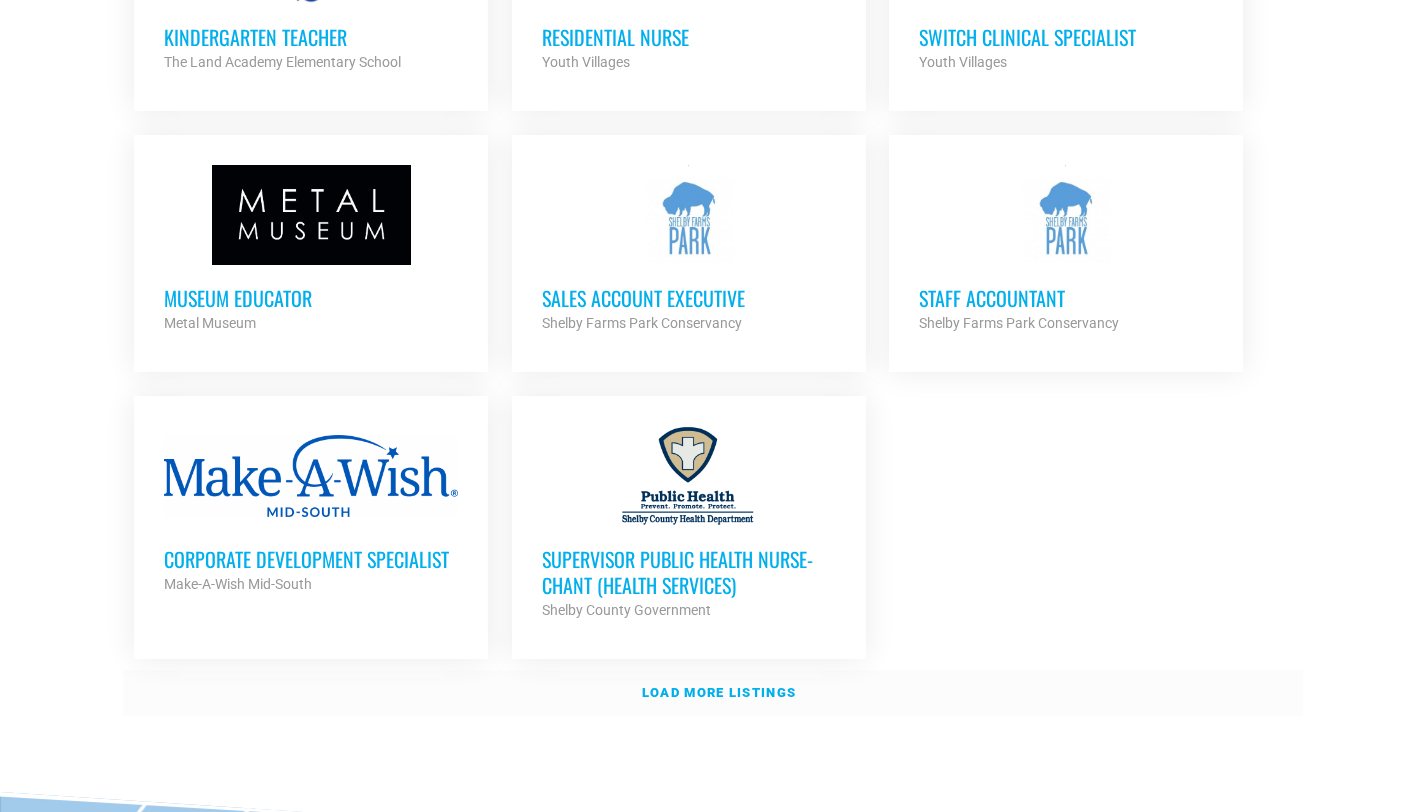 click on "Load more listings" at bounding box center (713, 693) 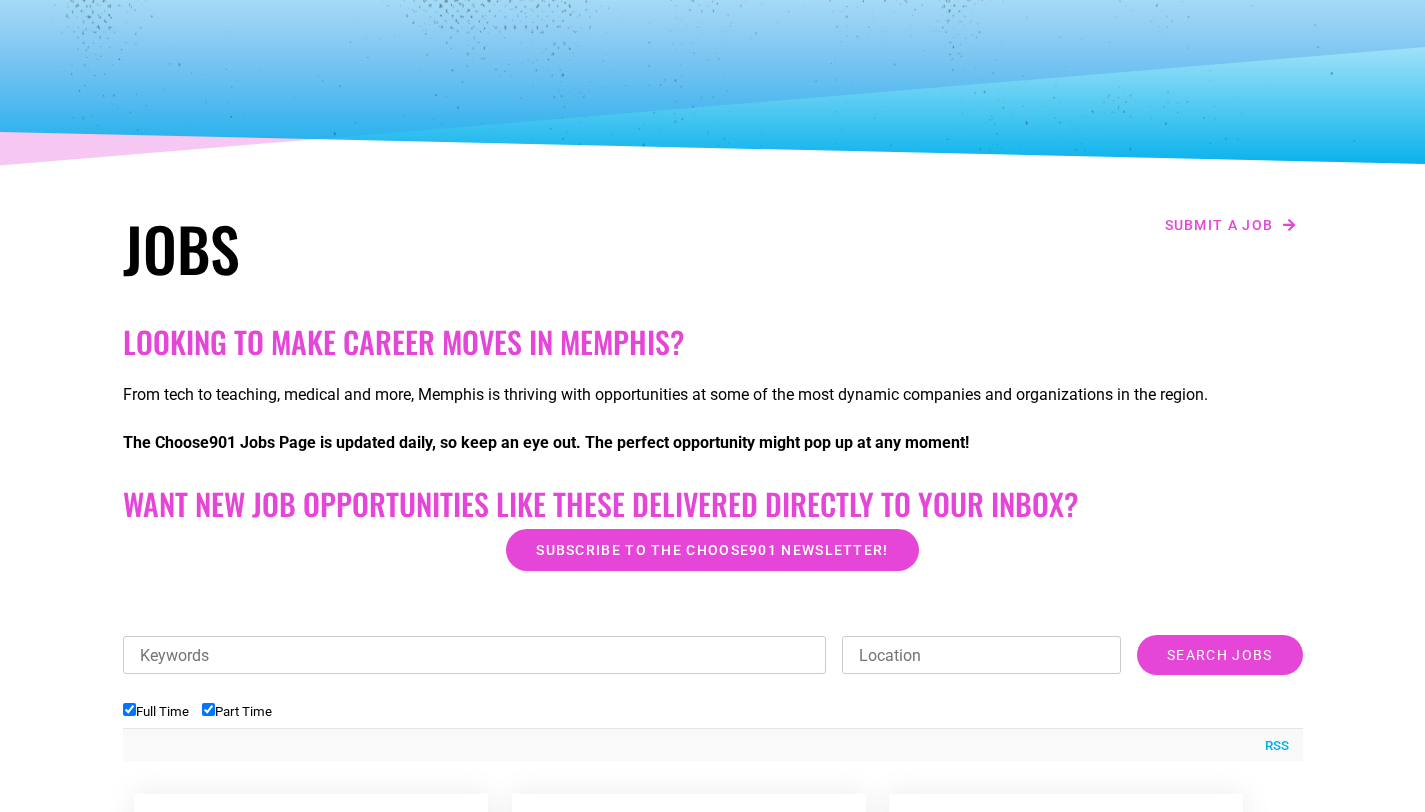 scroll, scrollTop: 0, scrollLeft: 0, axis: both 